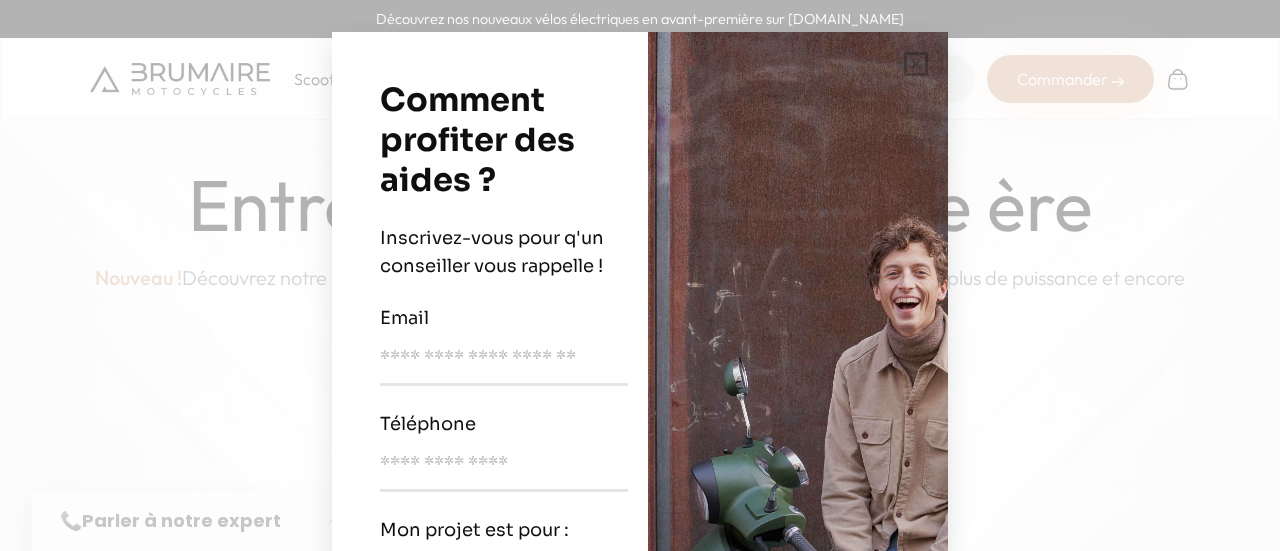 scroll, scrollTop: 0, scrollLeft: 0, axis: both 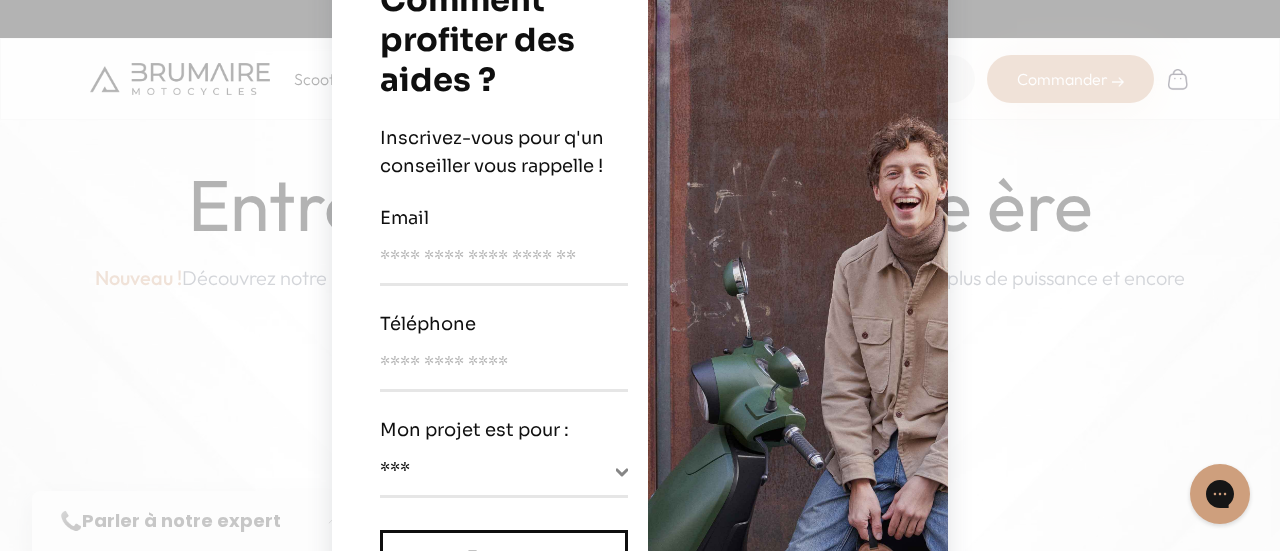 click on "**********" at bounding box center [640, 275] 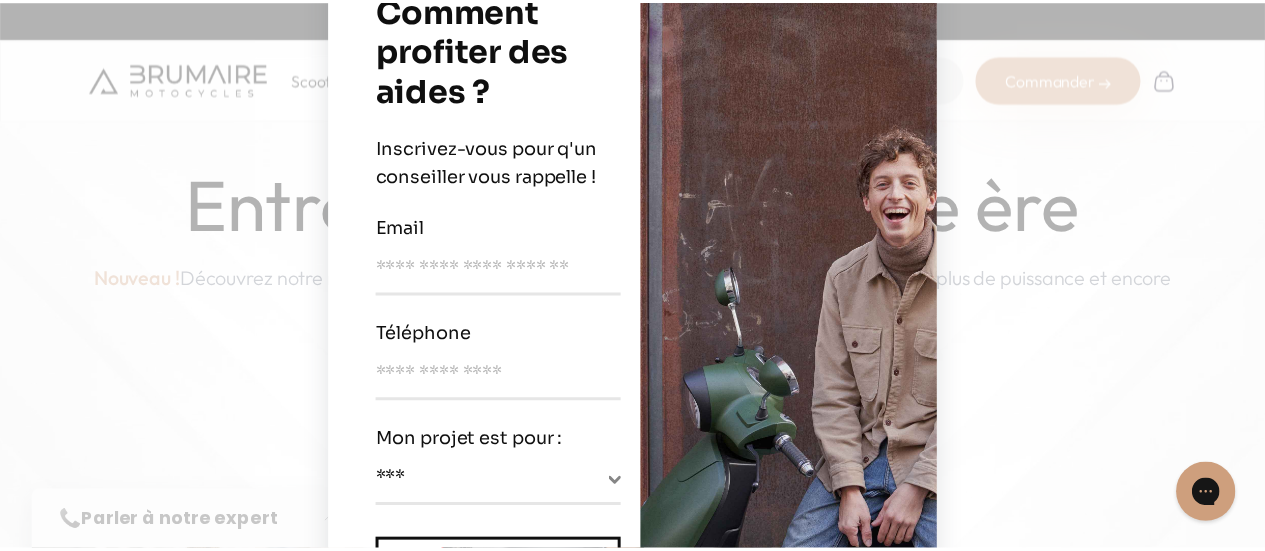 scroll, scrollTop: 0, scrollLeft: 0, axis: both 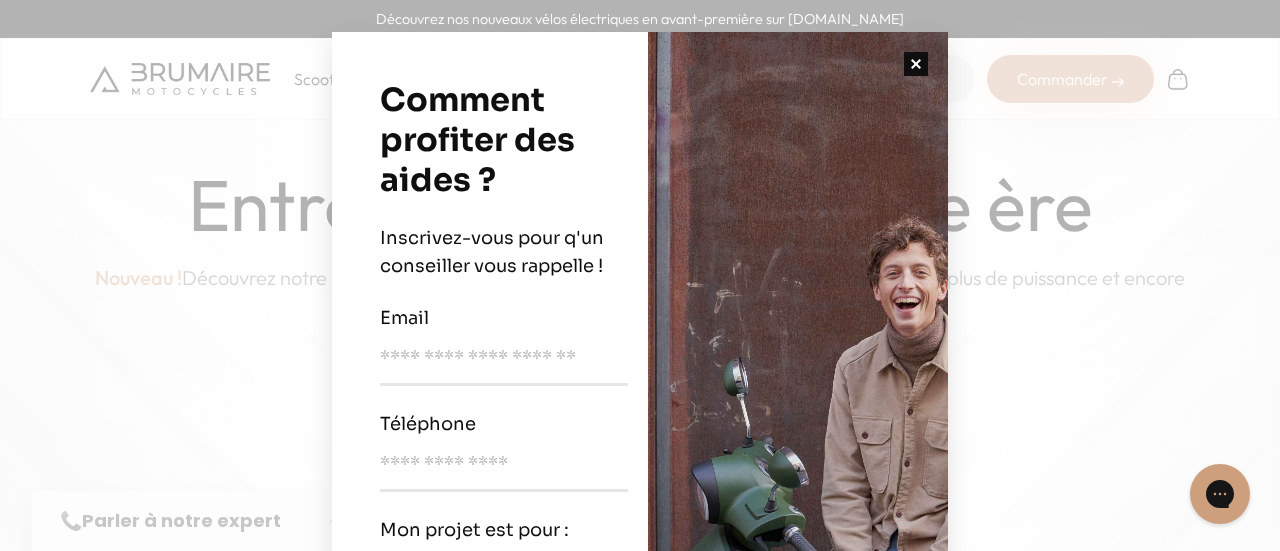 click at bounding box center [916, 64] 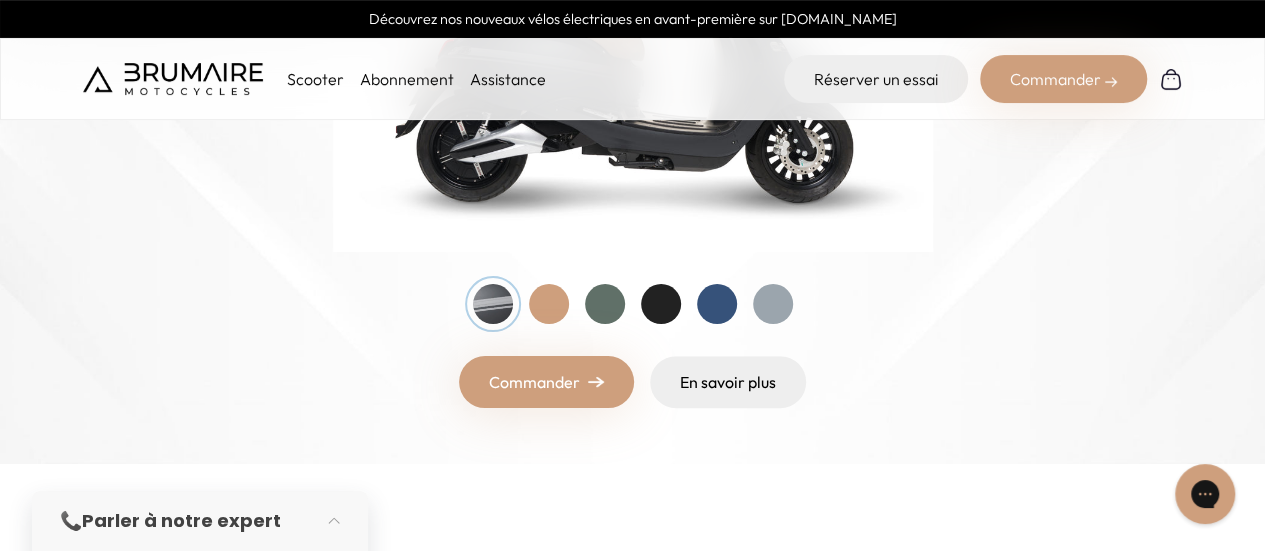 scroll, scrollTop: 0, scrollLeft: 0, axis: both 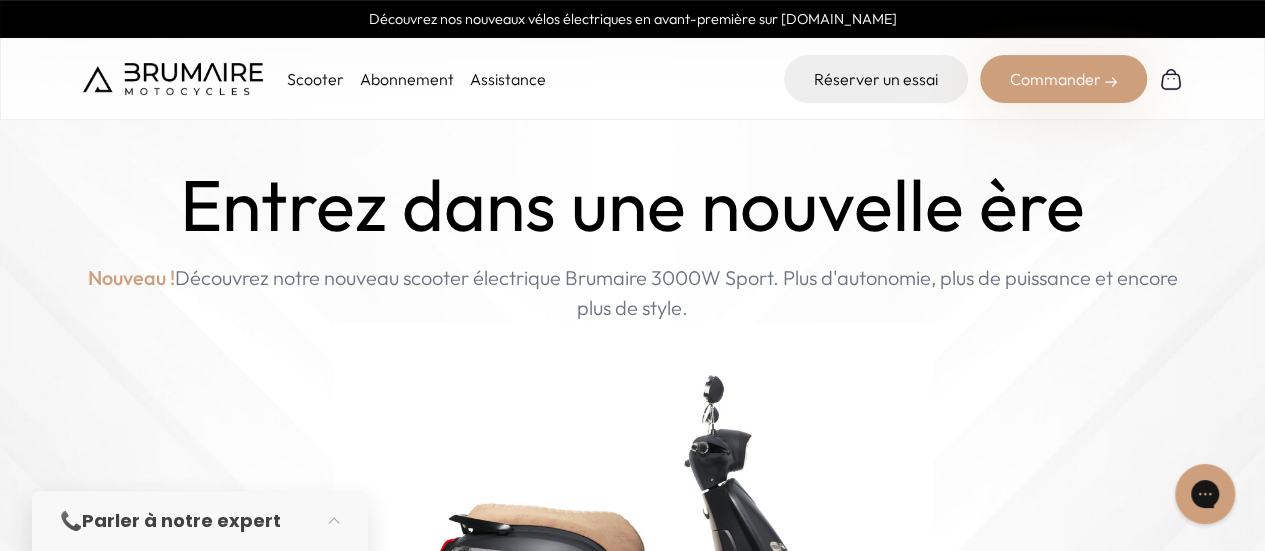 click on "Scooter" at bounding box center (315, 79) 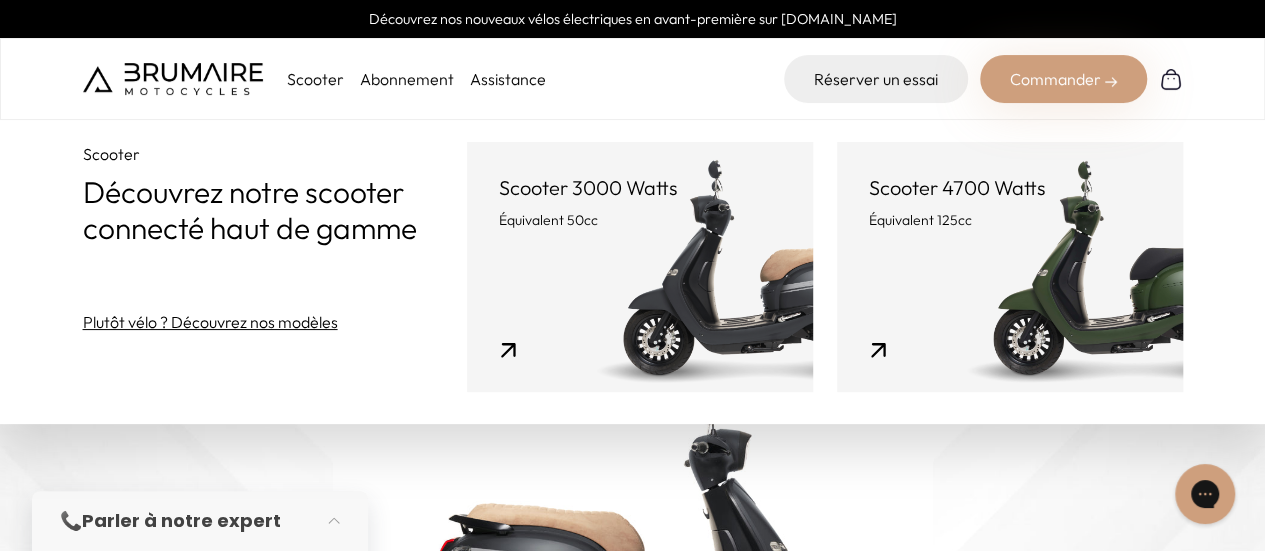 click on "Scooter 4700 Watts
Équivalent 125cc" at bounding box center [1010, 267] 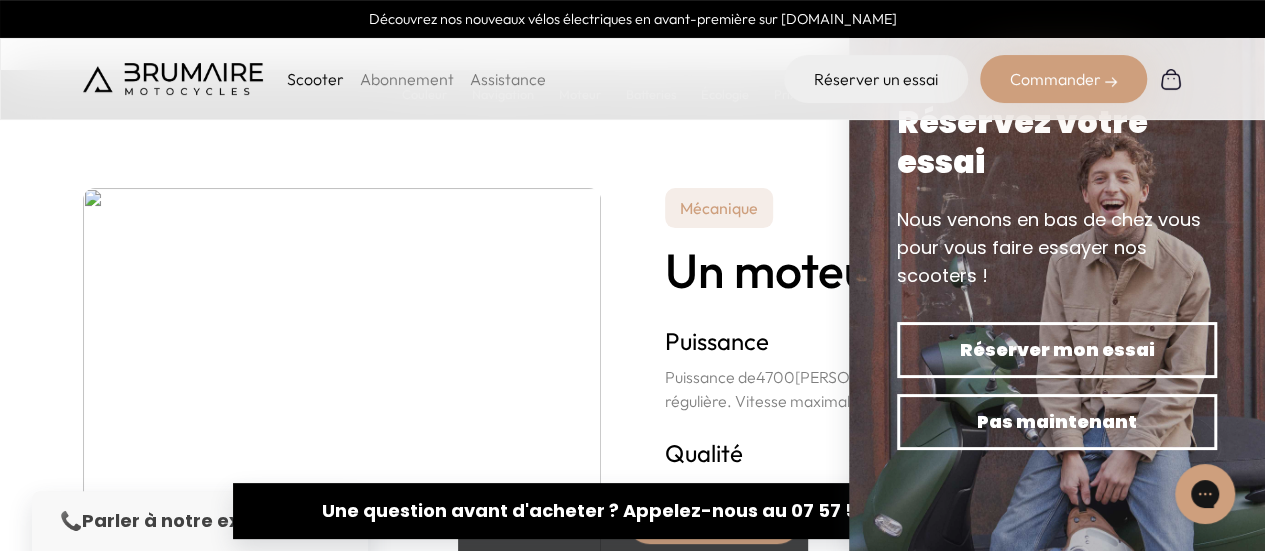 scroll, scrollTop: 3600, scrollLeft: 0, axis: vertical 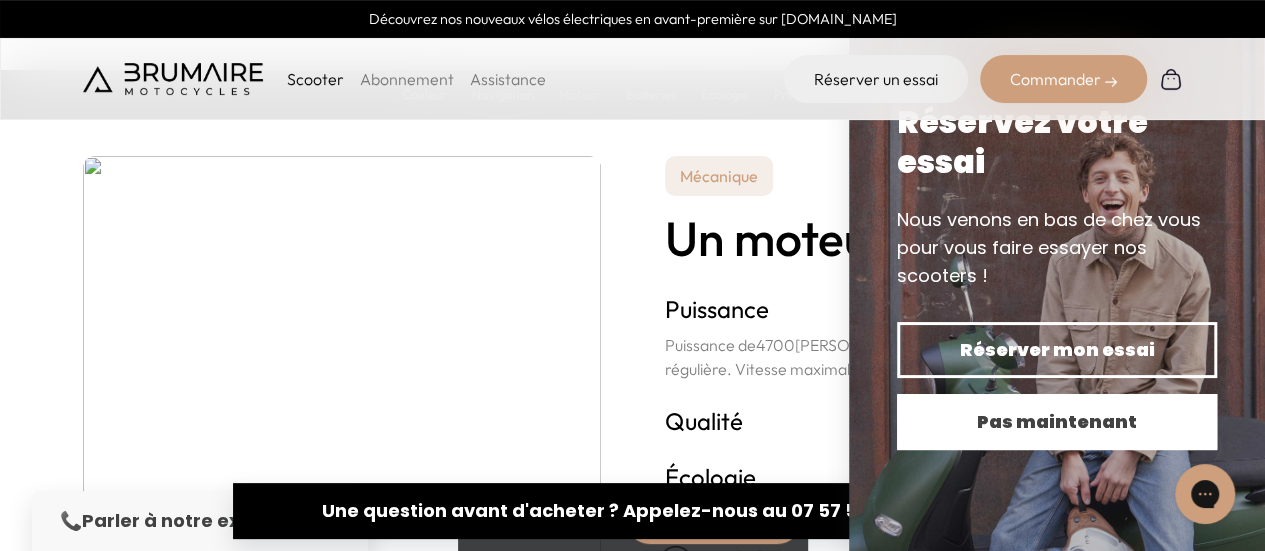 click on "Pas maintenant" at bounding box center (1057, 422) 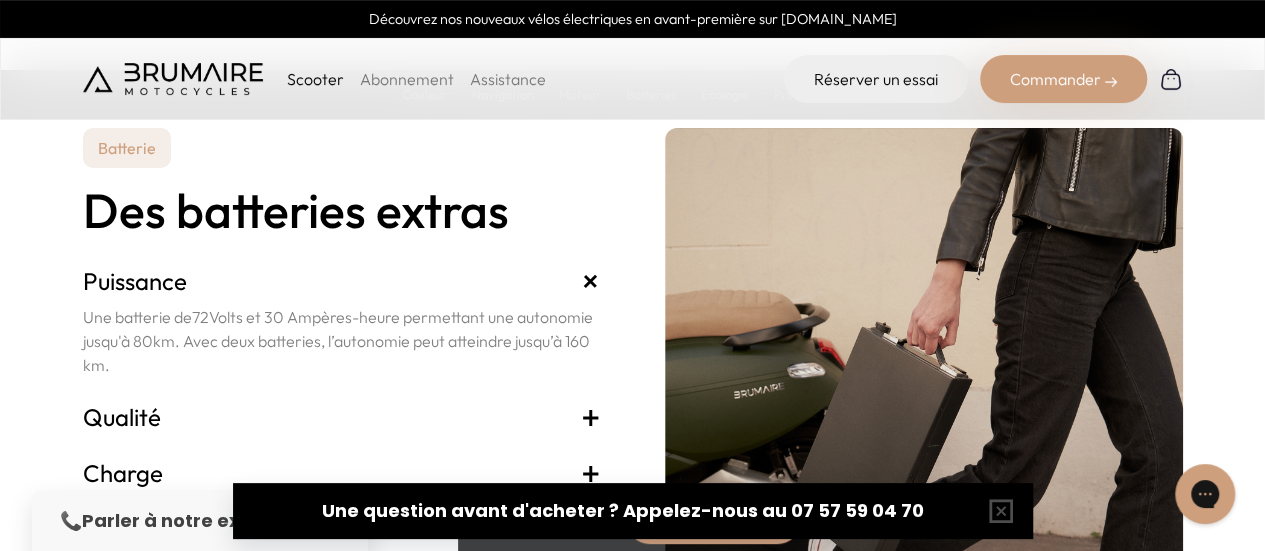 scroll, scrollTop: 4300, scrollLeft: 0, axis: vertical 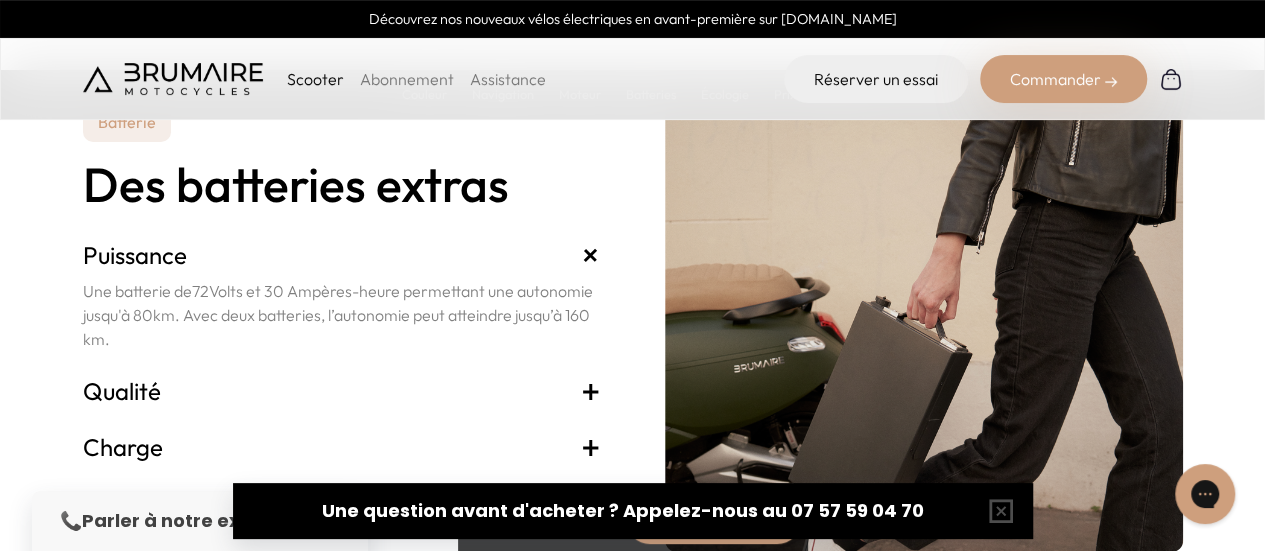 click on "Qualité  +" at bounding box center [342, 391] 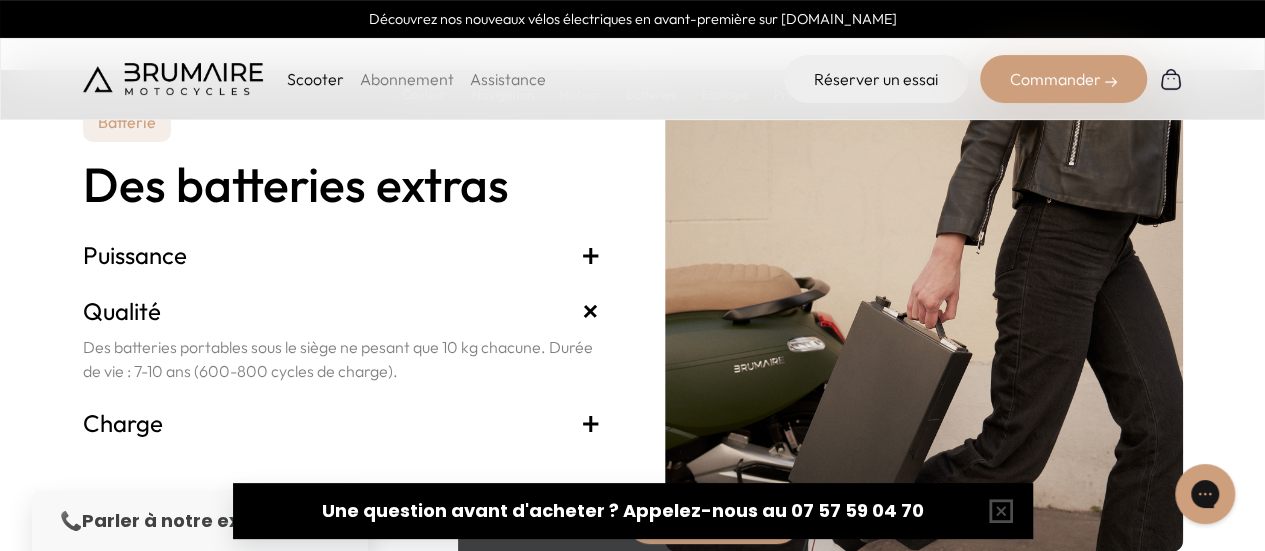 click on "Qualité  +" at bounding box center [342, 311] 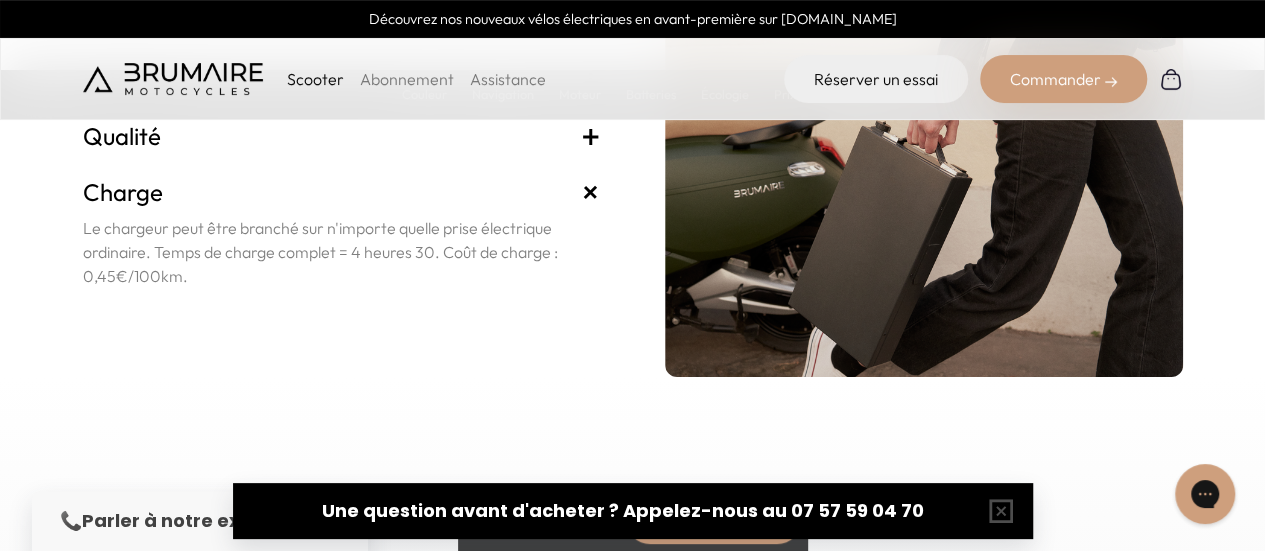 scroll, scrollTop: 4500, scrollLeft: 0, axis: vertical 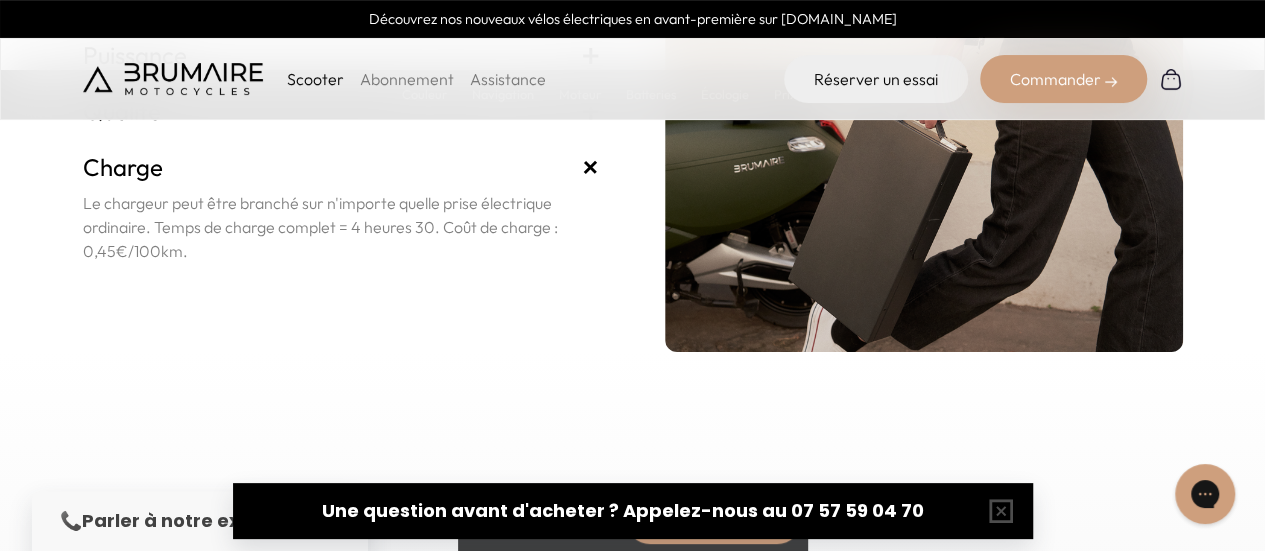 click on "Charge  +" at bounding box center [342, 167] 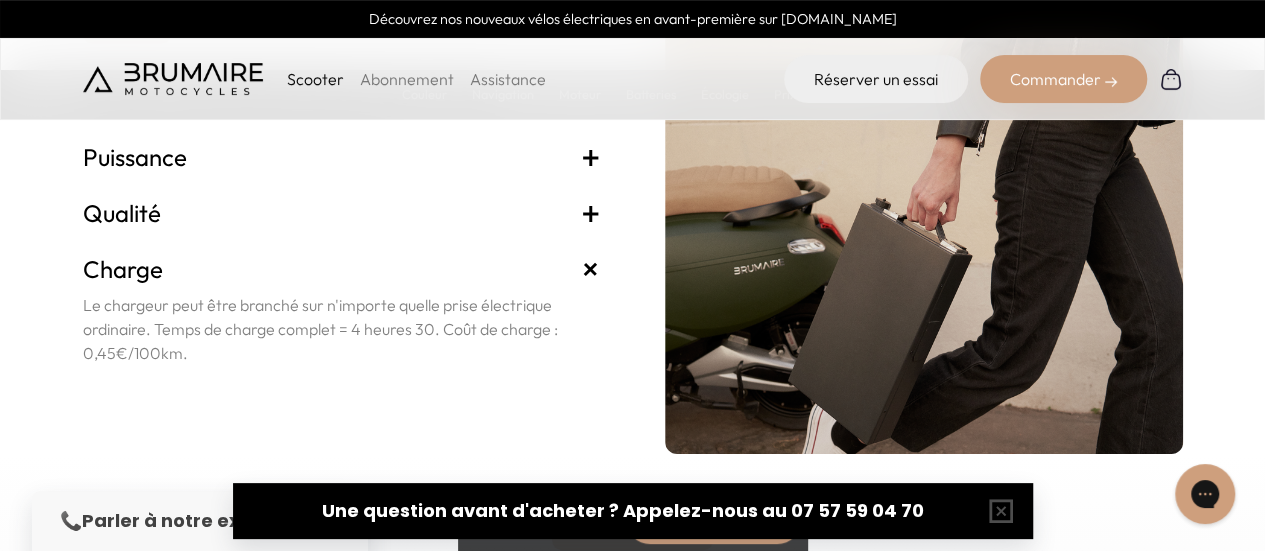 scroll, scrollTop: 4300, scrollLeft: 0, axis: vertical 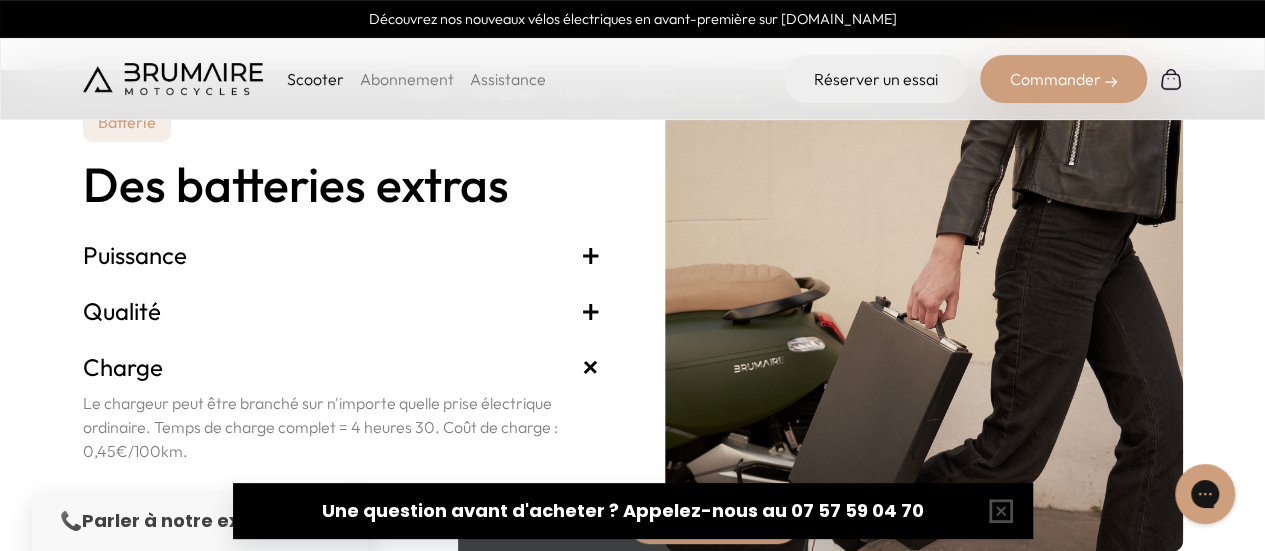 click on "Puissance  +" at bounding box center (342, 255) 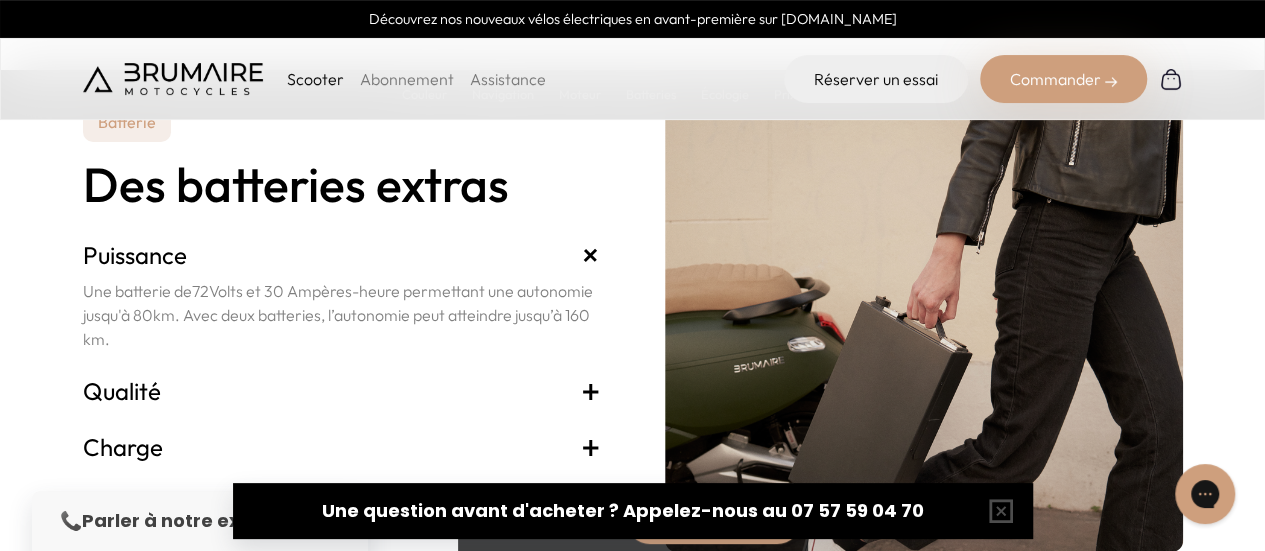 click on "Puissance  +" at bounding box center [342, 255] 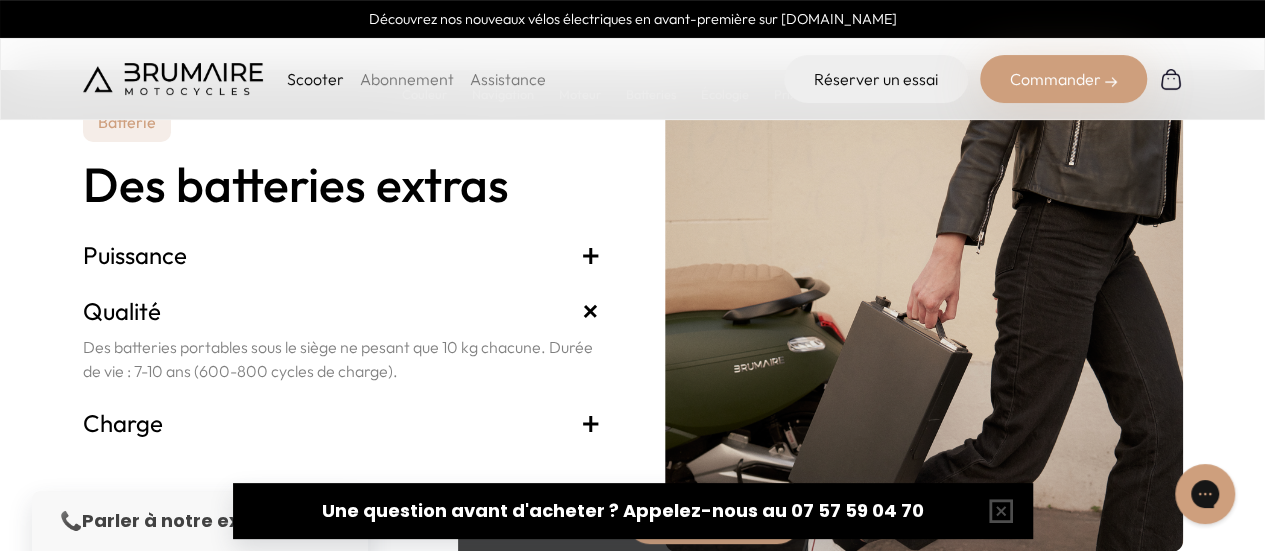 click on "Qualité  +" at bounding box center (342, 311) 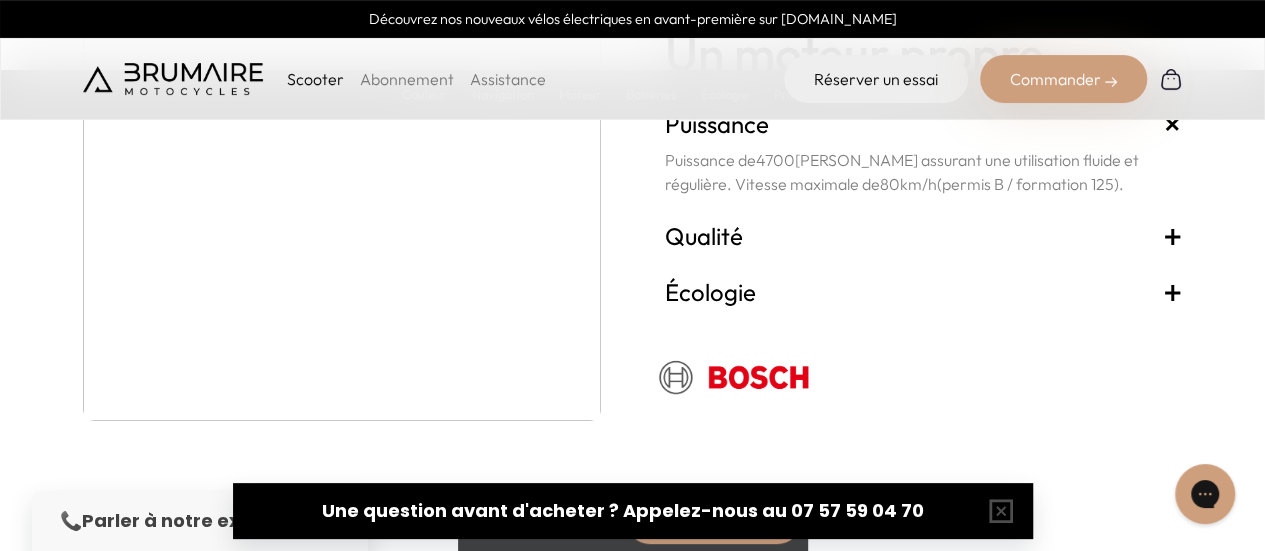 scroll, scrollTop: 3700, scrollLeft: 0, axis: vertical 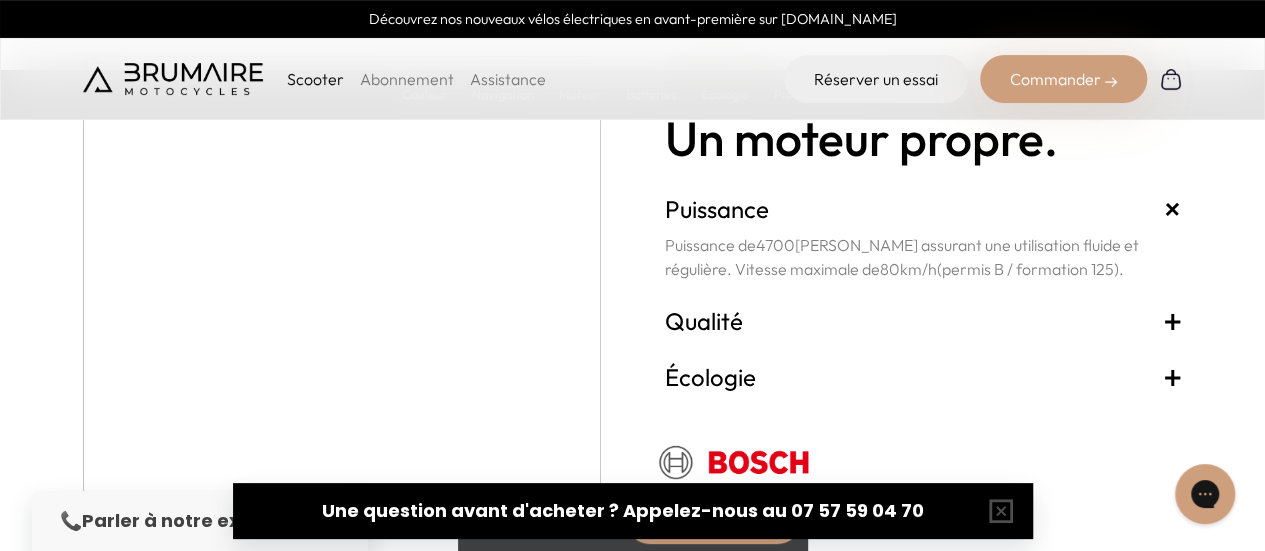 click on "Qualité  +" at bounding box center [924, 321] 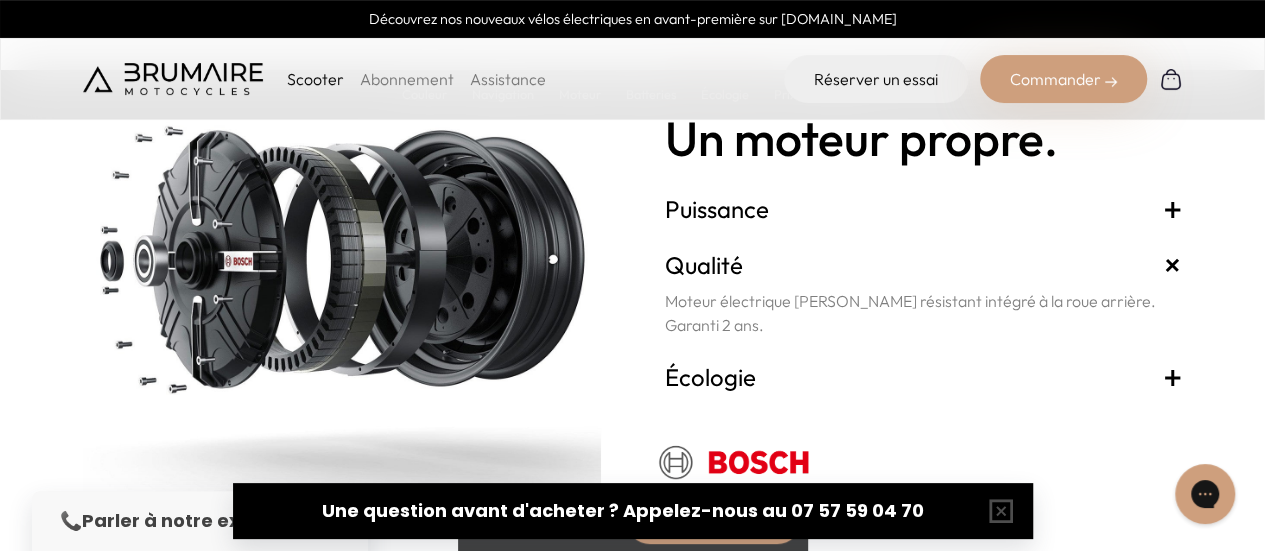 click on "Écologie  +" at bounding box center (924, 377) 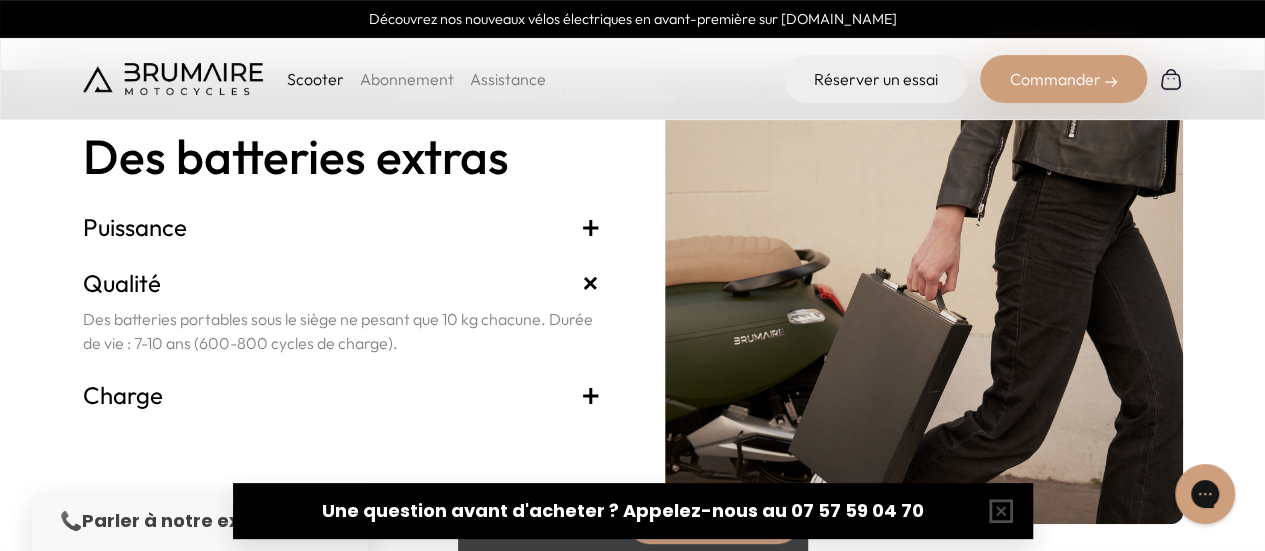 scroll, scrollTop: 4300, scrollLeft: 0, axis: vertical 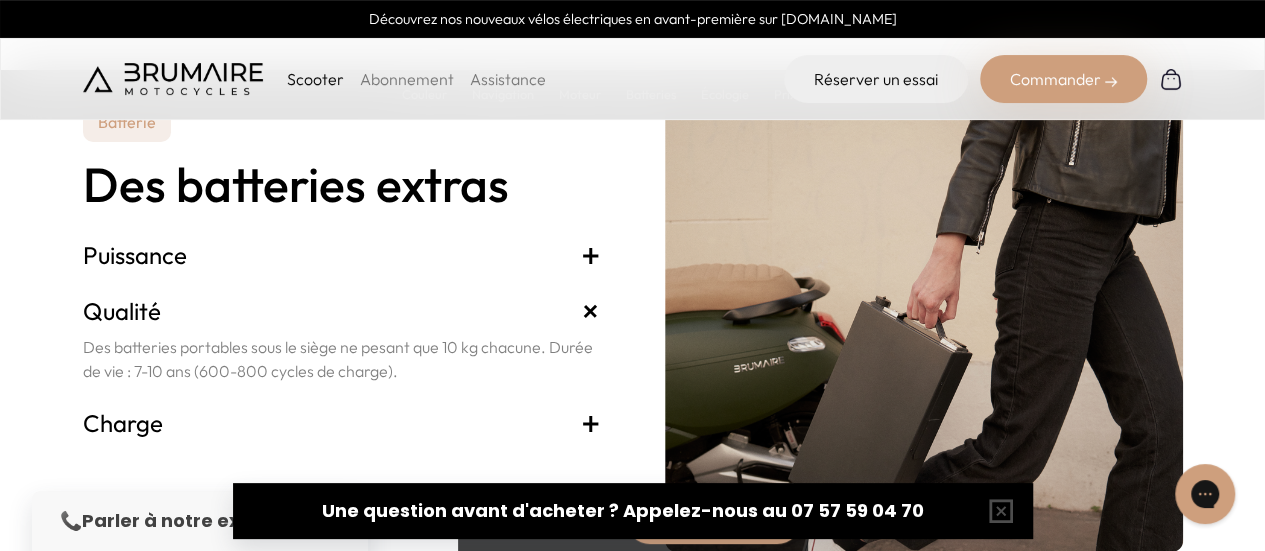 click on "Puissance  +" at bounding box center [342, 255] 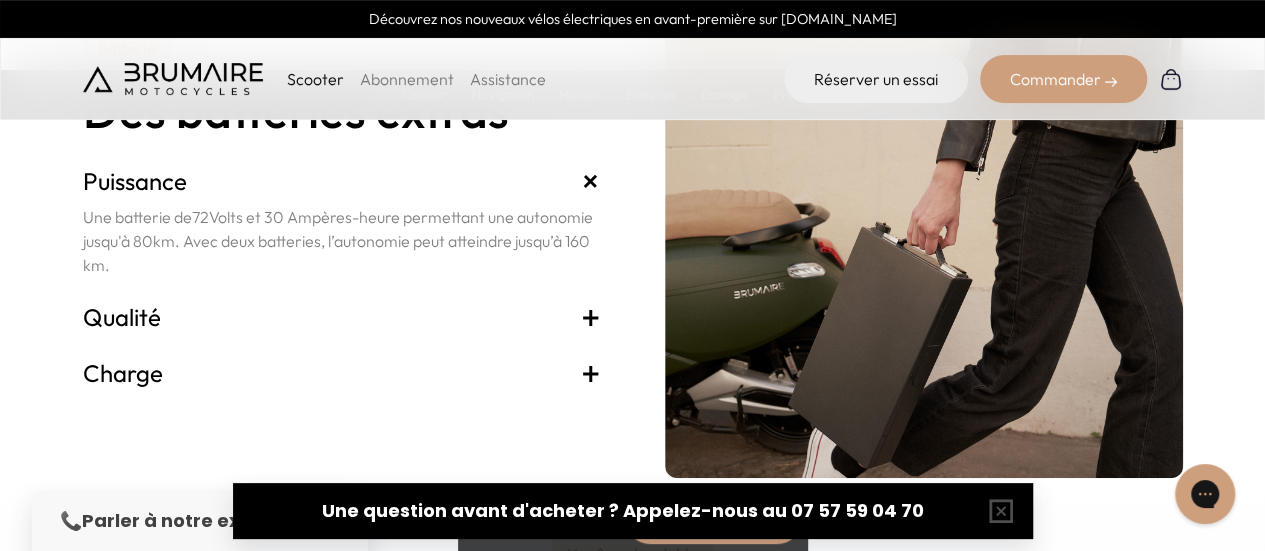 scroll, scrollTop: 4400, scrollLeft: 0, axis: vertical 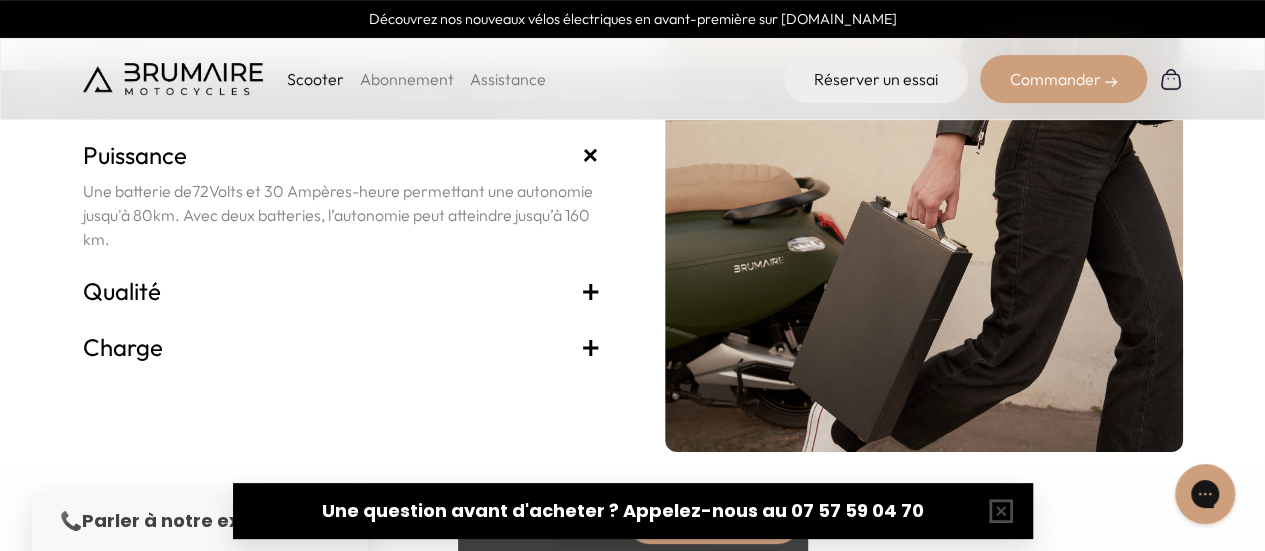 click on "Charge  +
Le chargeur peut être branché sur n'importe quelle prise électrique ordinaire. Temps de charge complet =
4 heures 30. Coût de charge :
0,45€/100km." at bounding box center [342, 347] 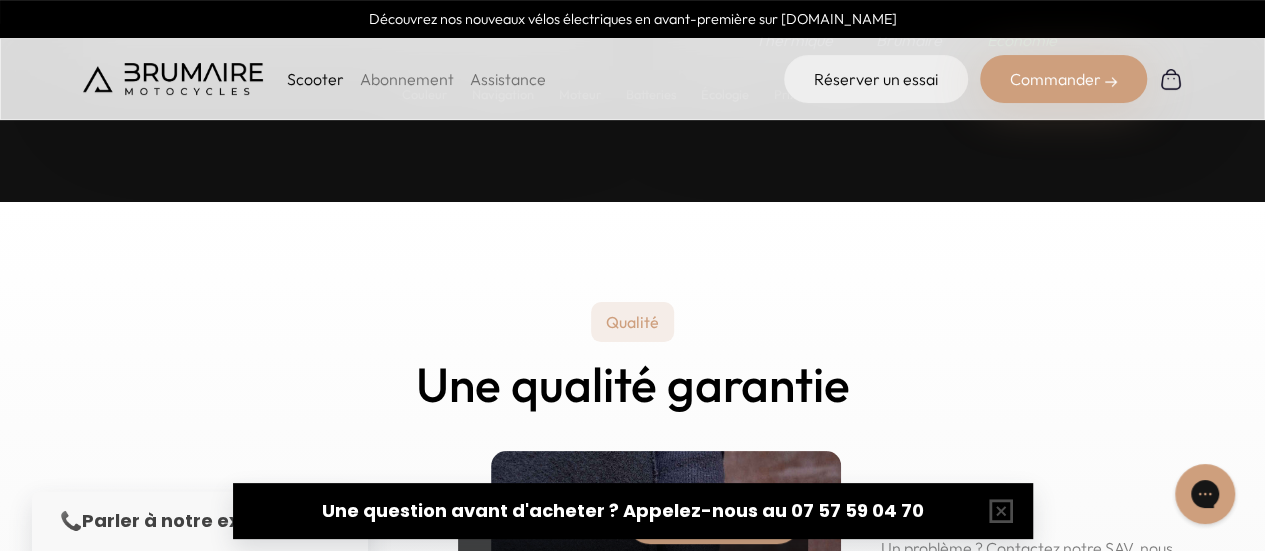 scroll, scrollTop: 9326, scrollLeft: 0, axis: vertical 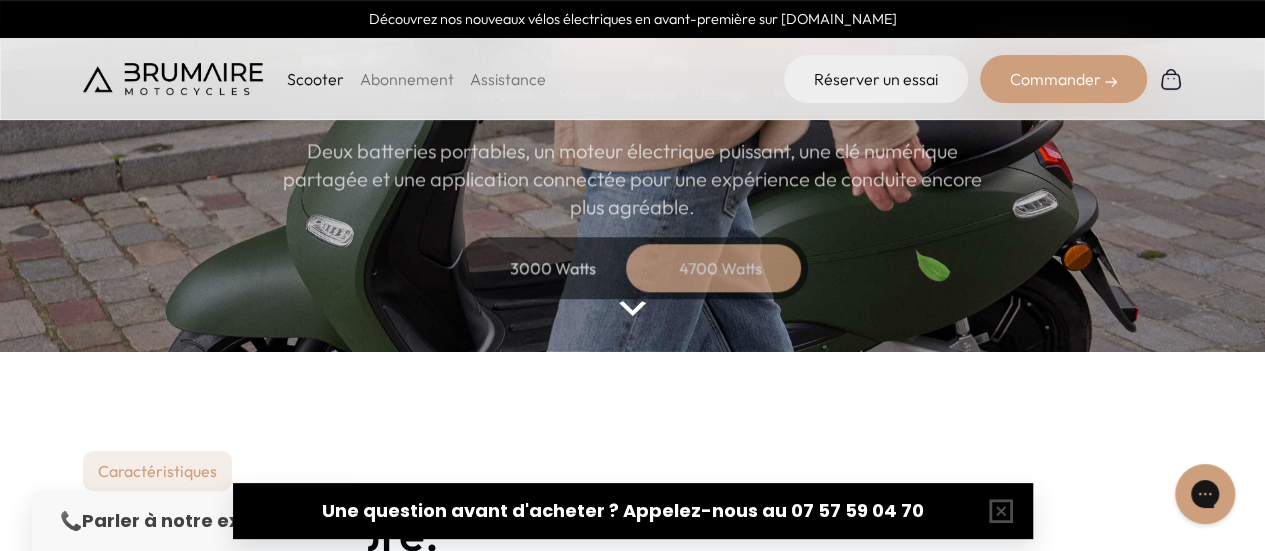 click on "3000 Watts" at bounding box center (553, 268) 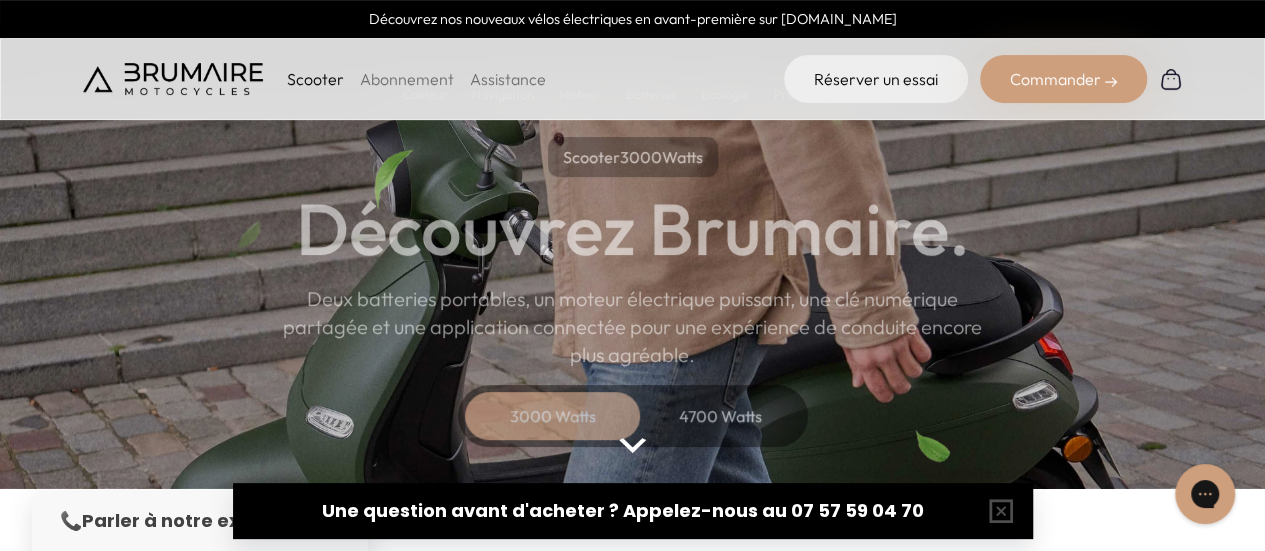 scroll, scrollTop: 0, scrollLeft: 0, axis: both 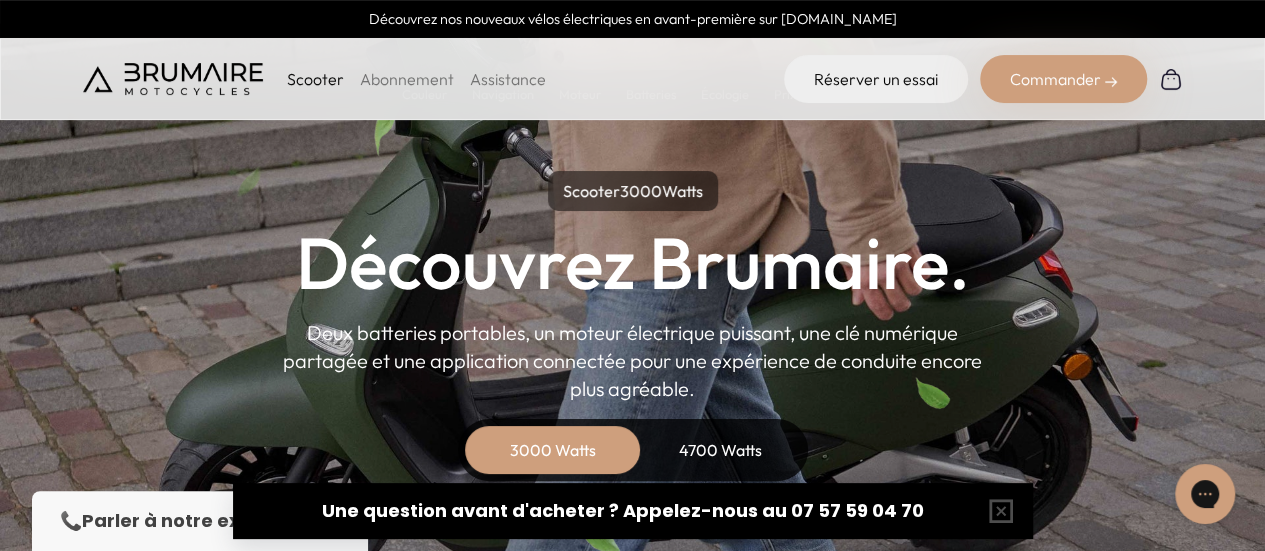click on "Scooter" at bounding box center [315, 79] 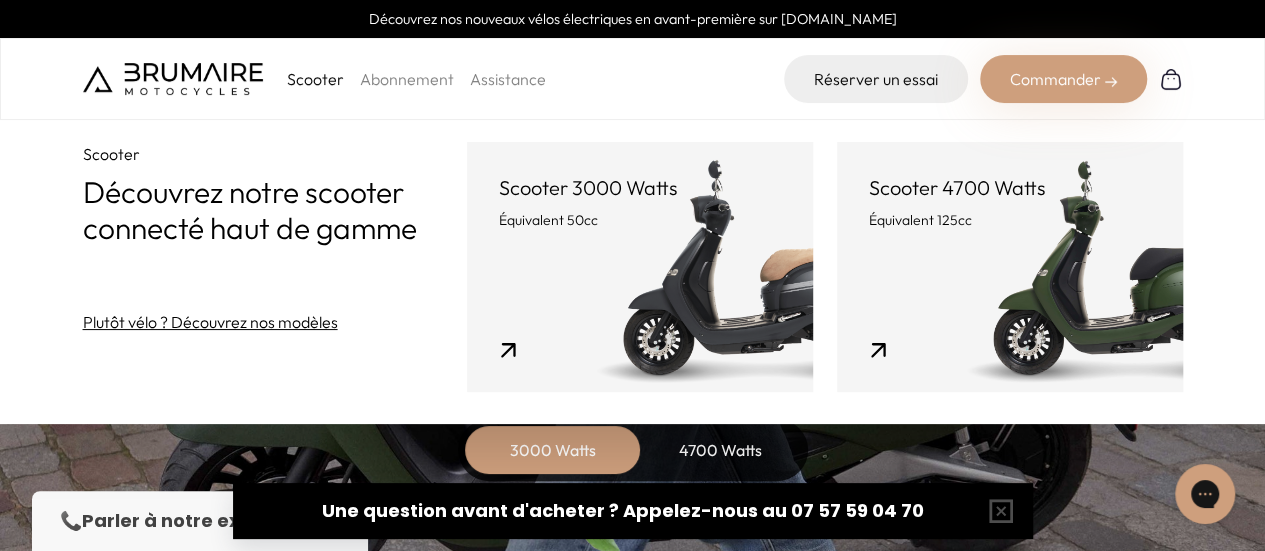 click on "Scooter 4700 Watts
Équivalent 125cc" at bounding box center [1010, 267] 